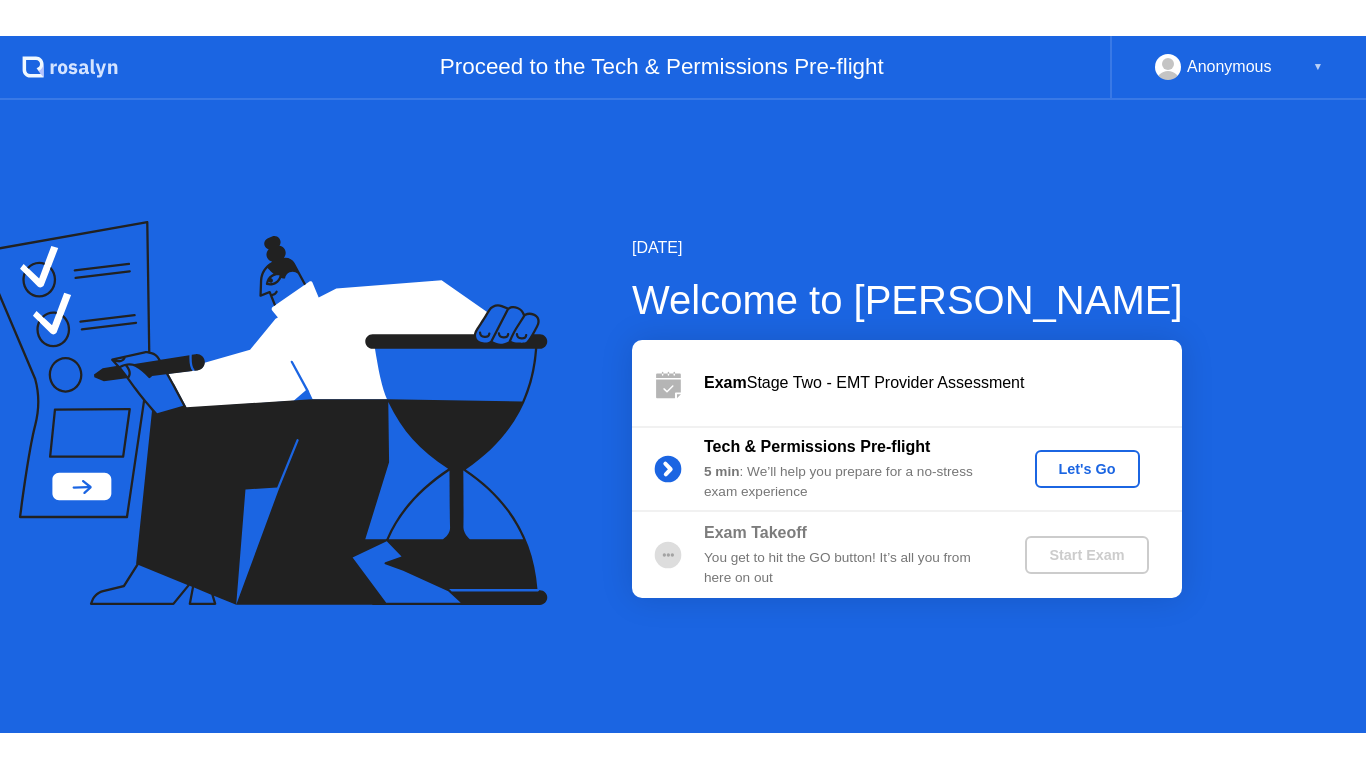 scroll, scrollTop: 0, scrollLeft: 0, axis: both 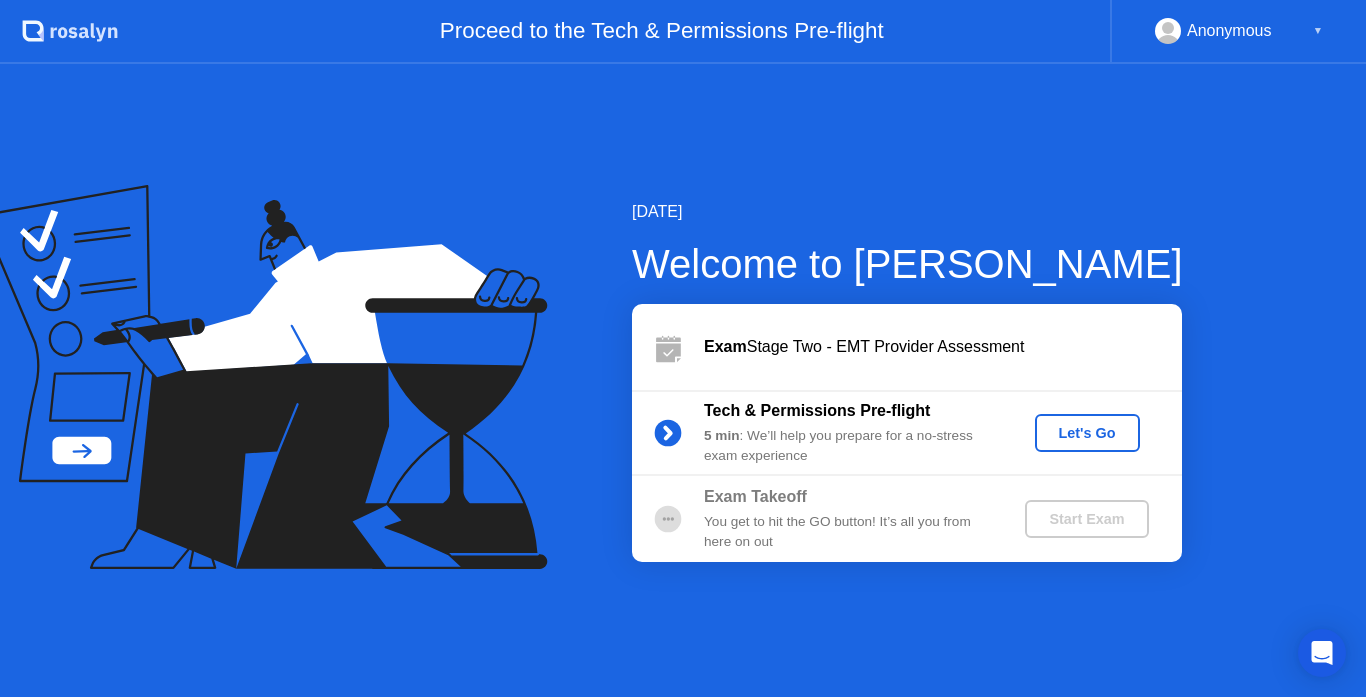 click on "Let's Go" 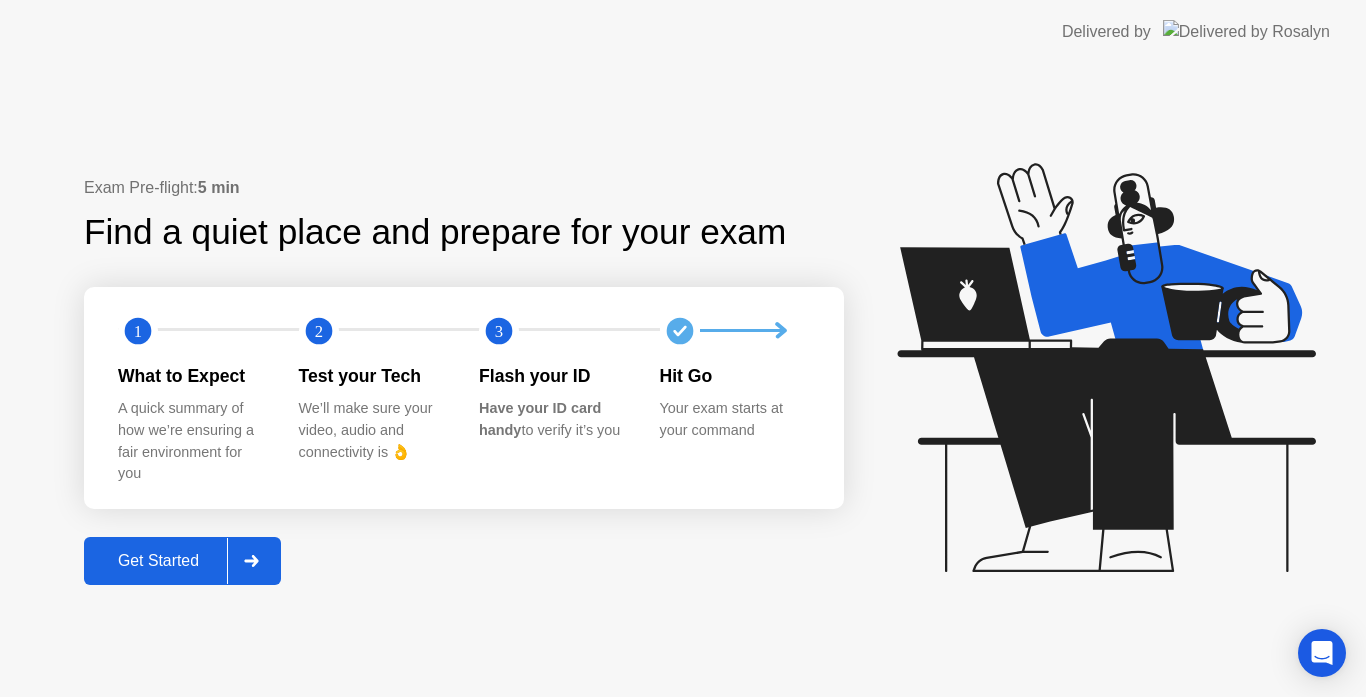 click on "Get Started" 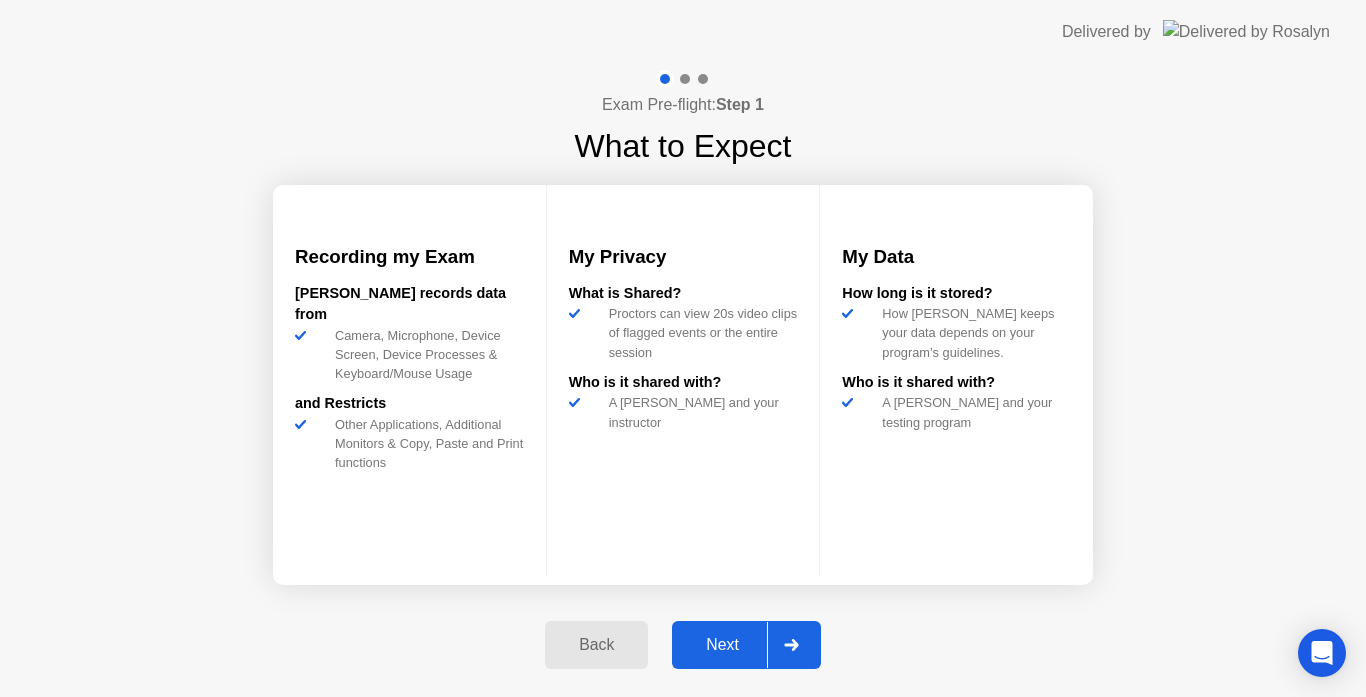 click on "Next" 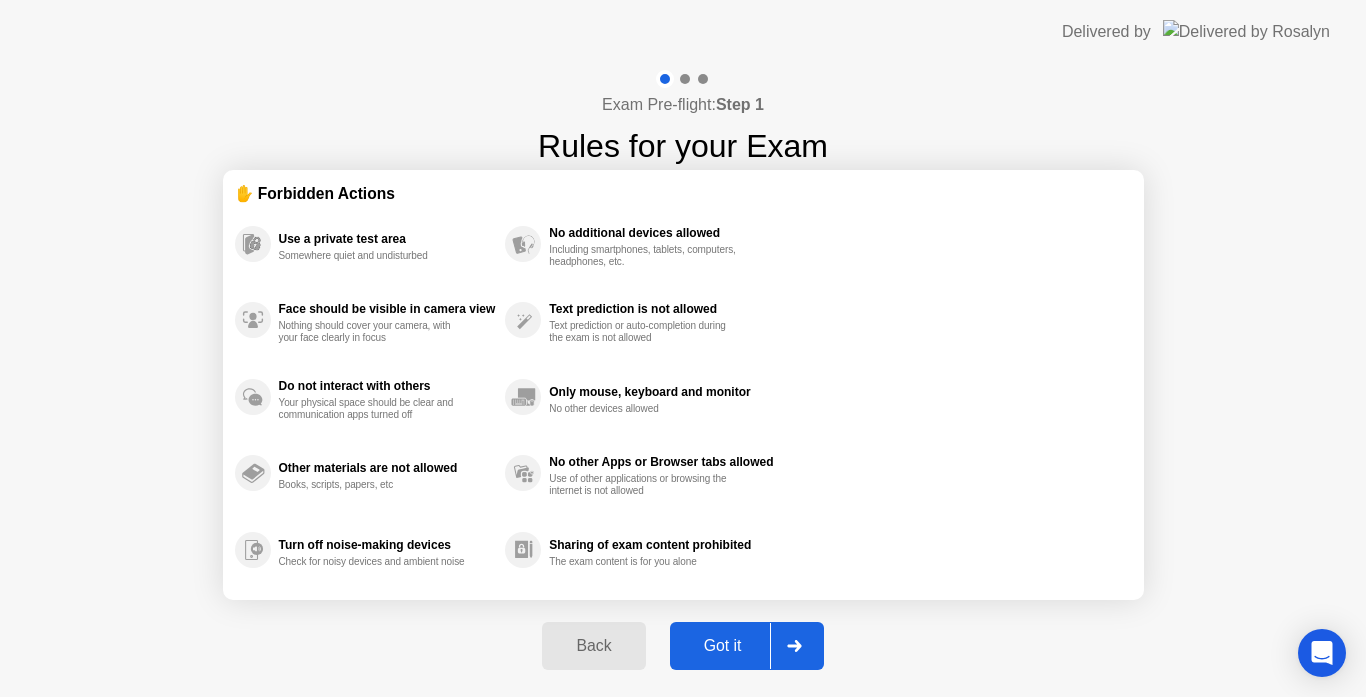 click on "Got it" 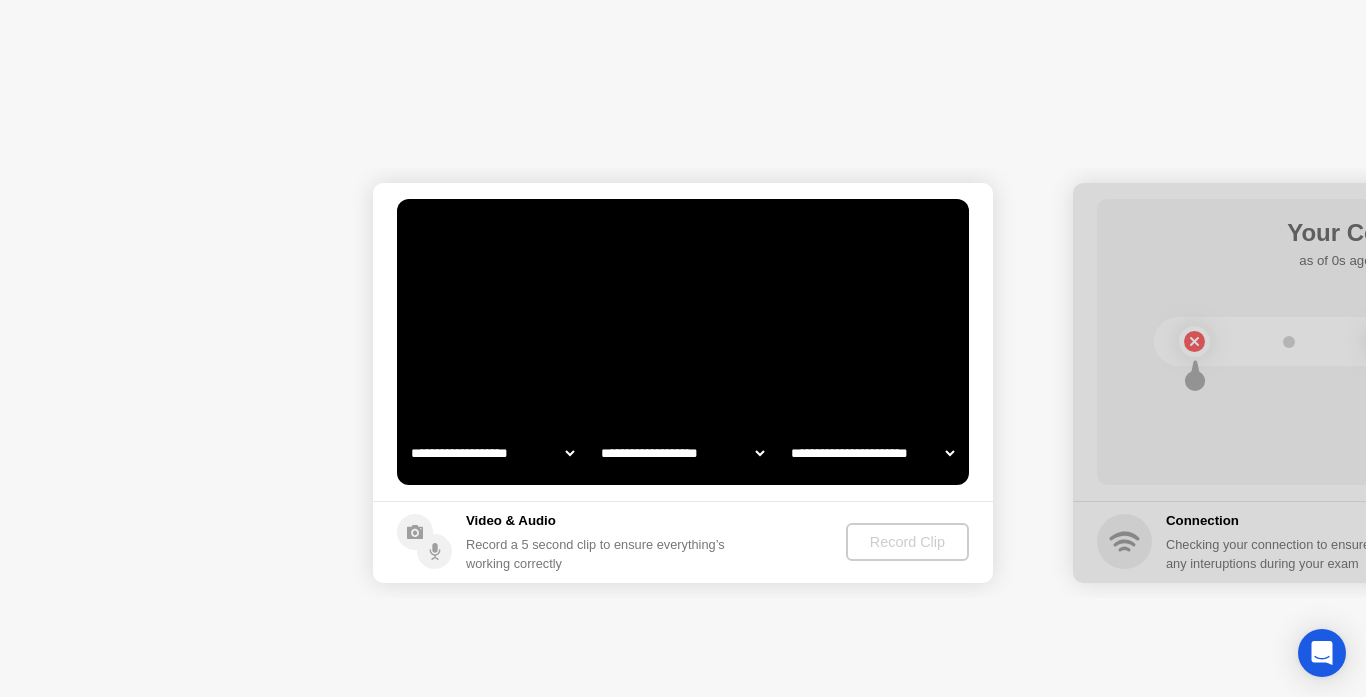 select on "**********" 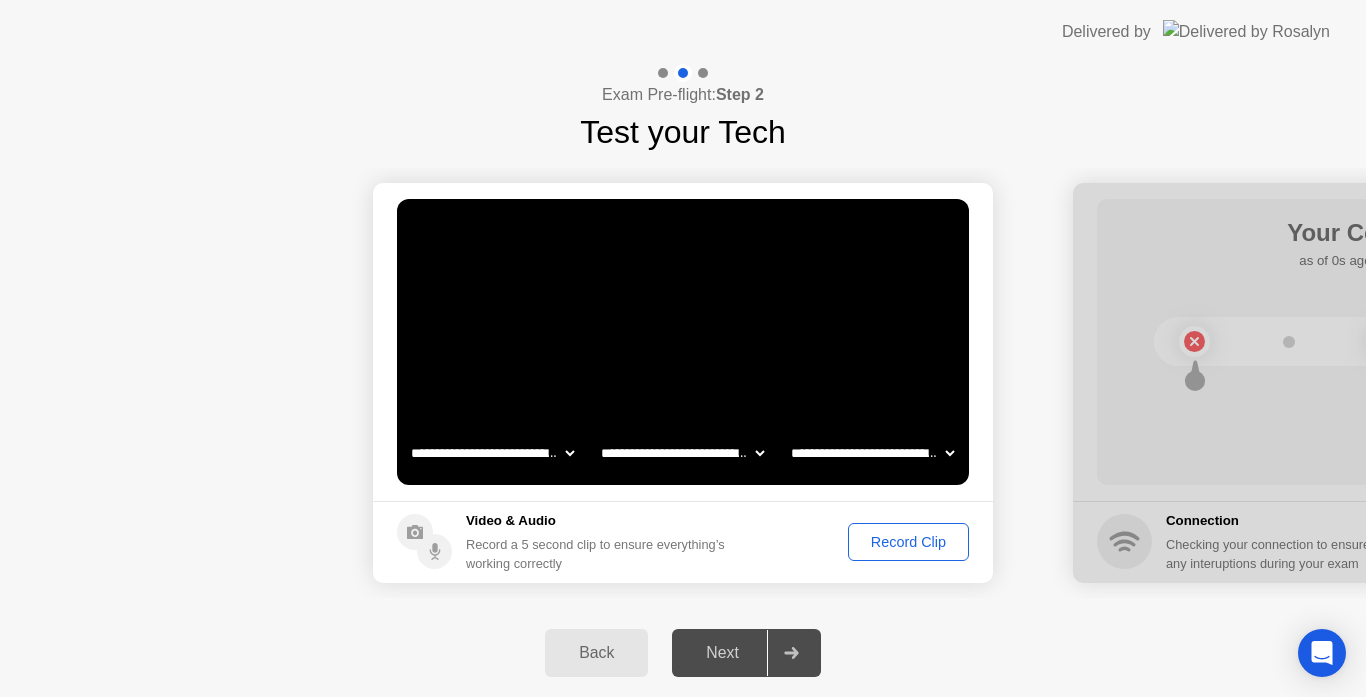 click on "Record Clip" 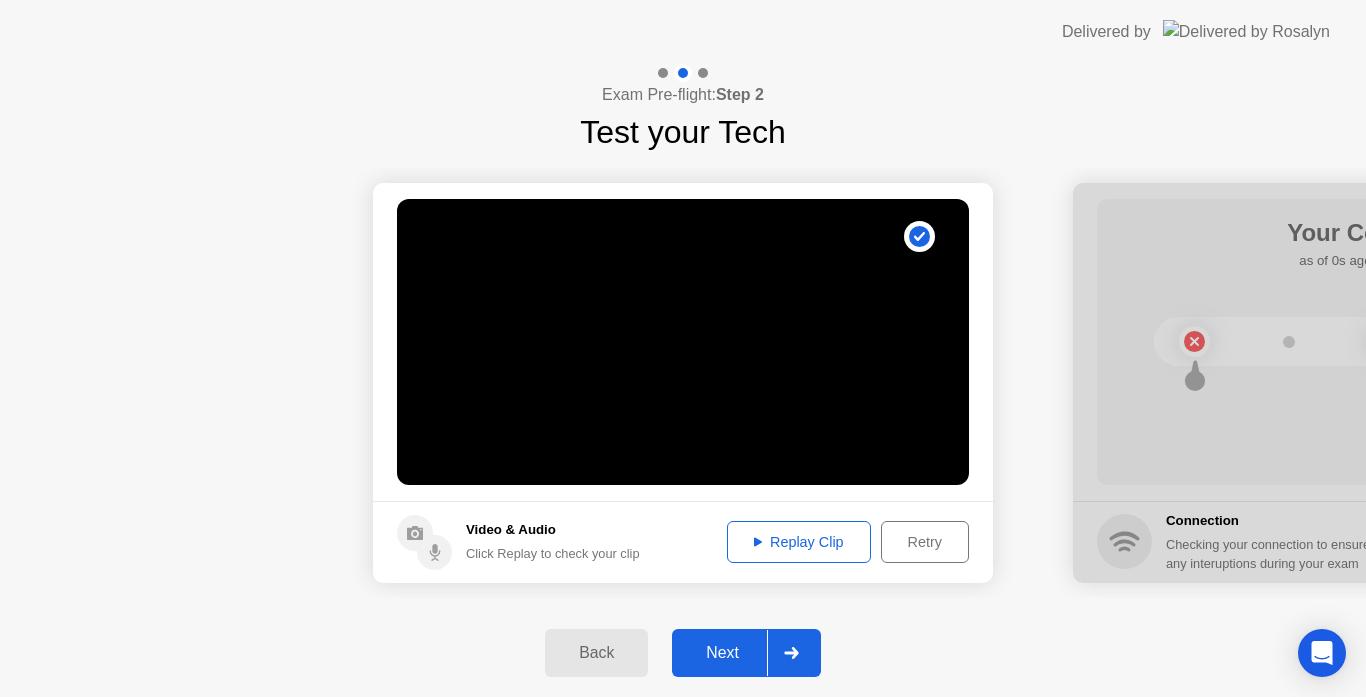 click on "Replay Clip" 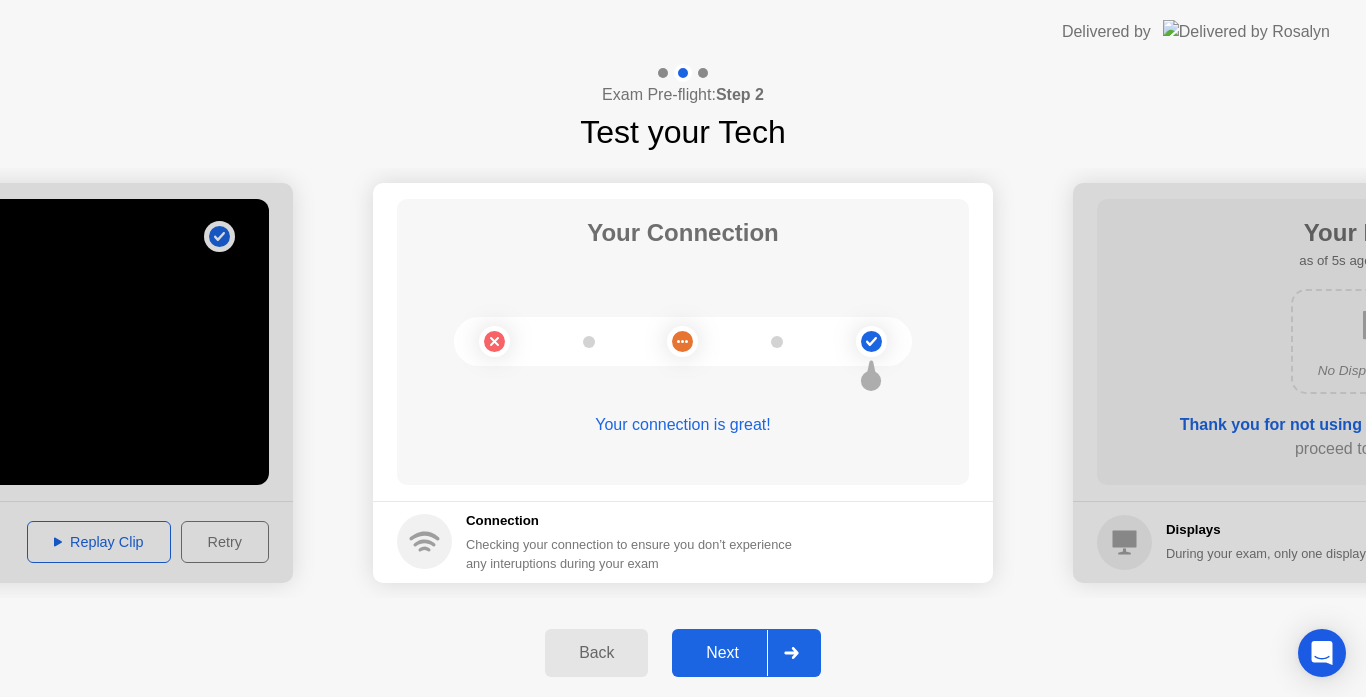 click on "Next" 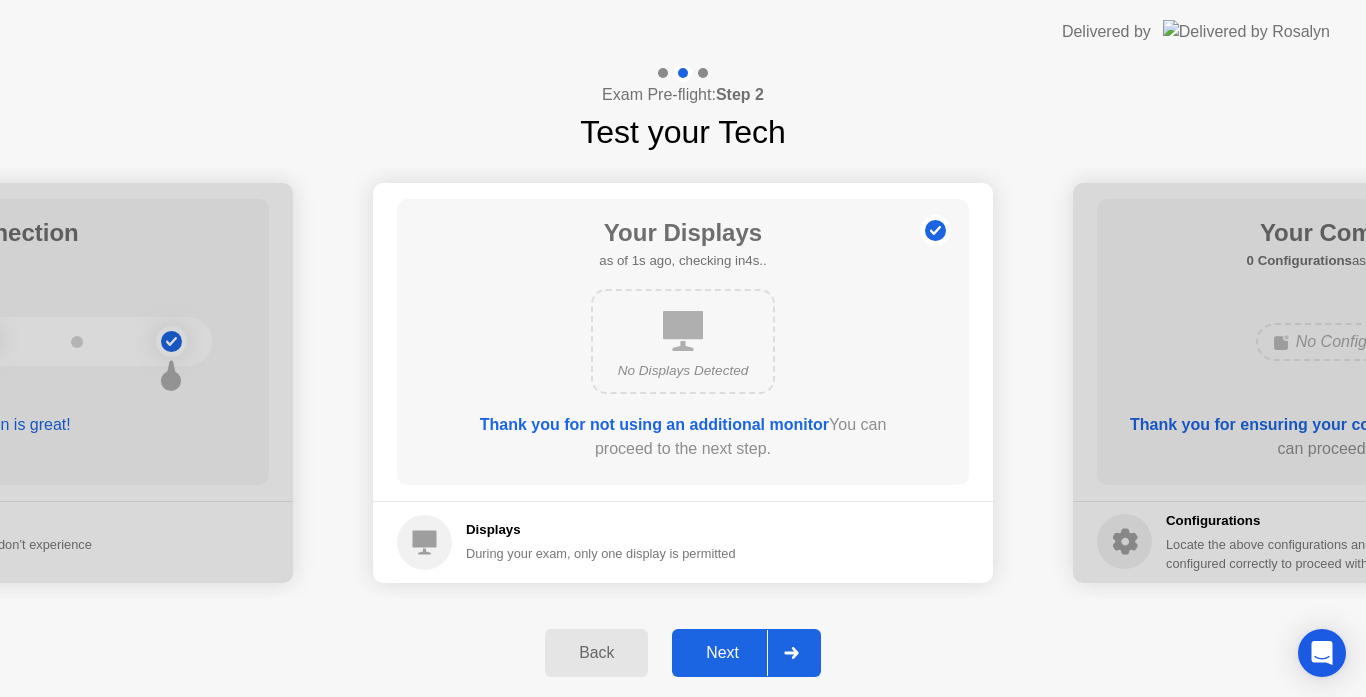 click on "Next" 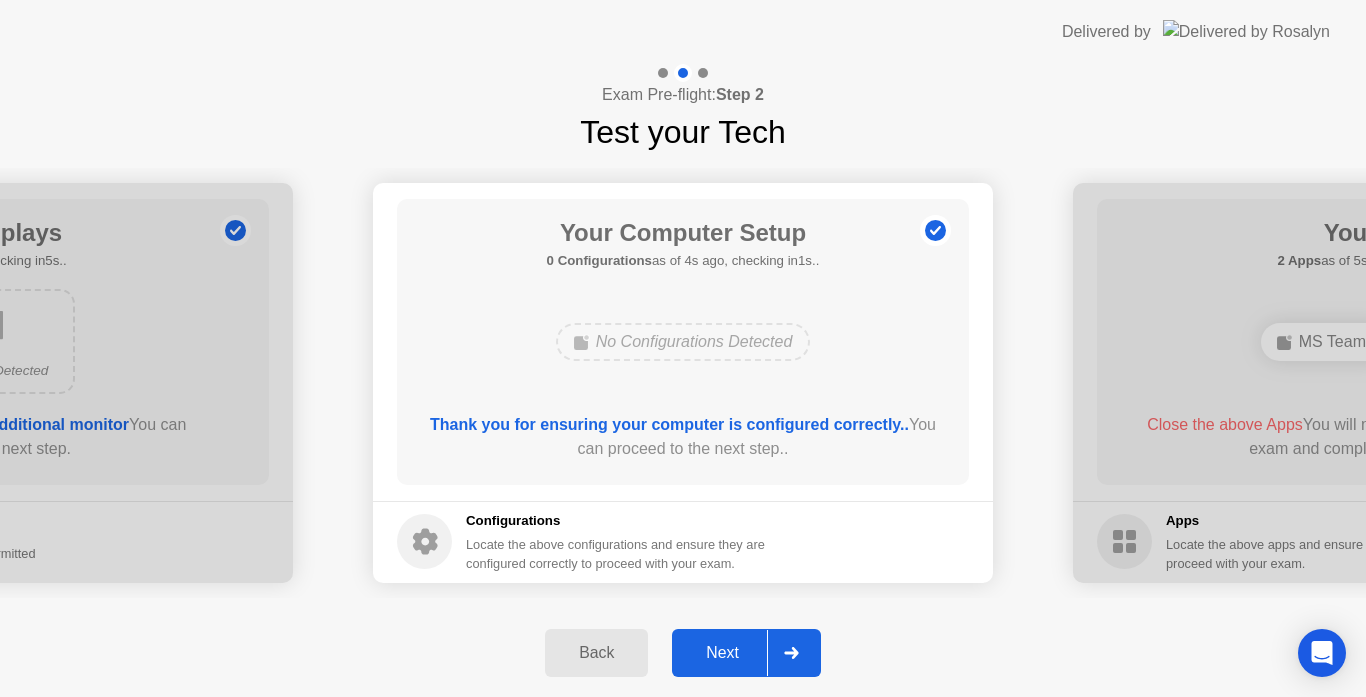 click 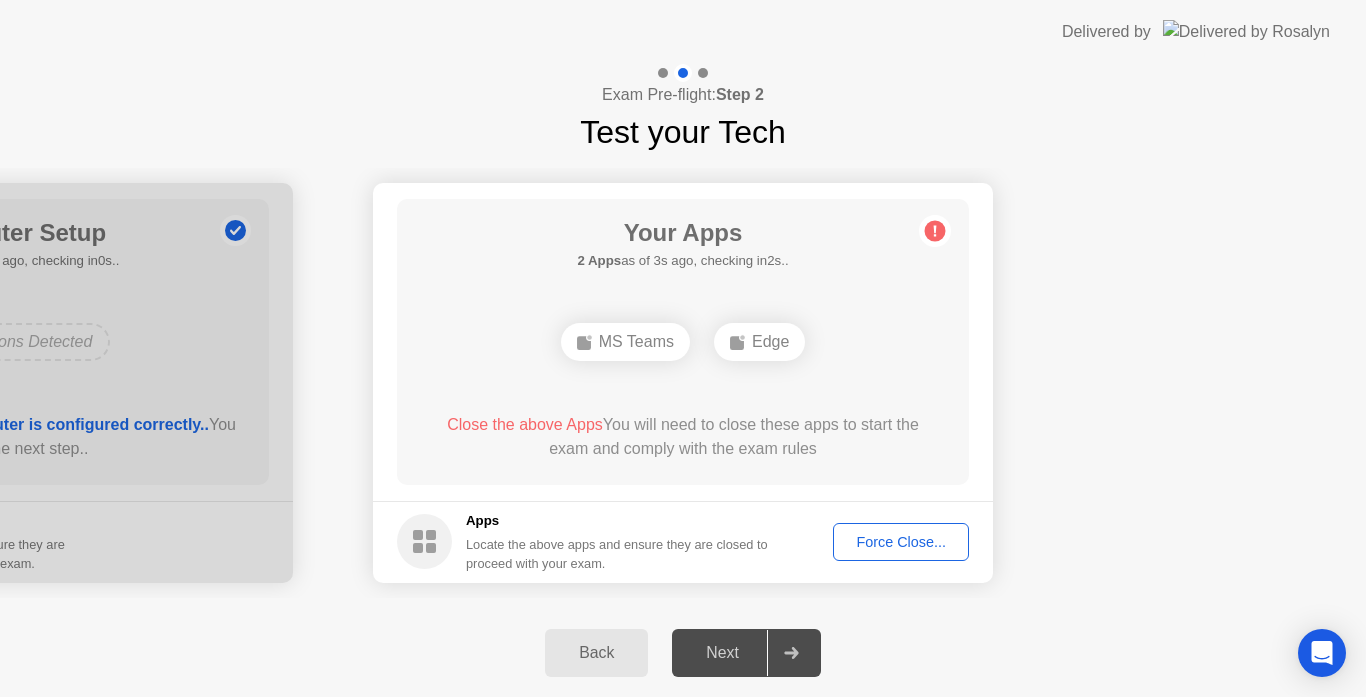 click on "Force Close..." 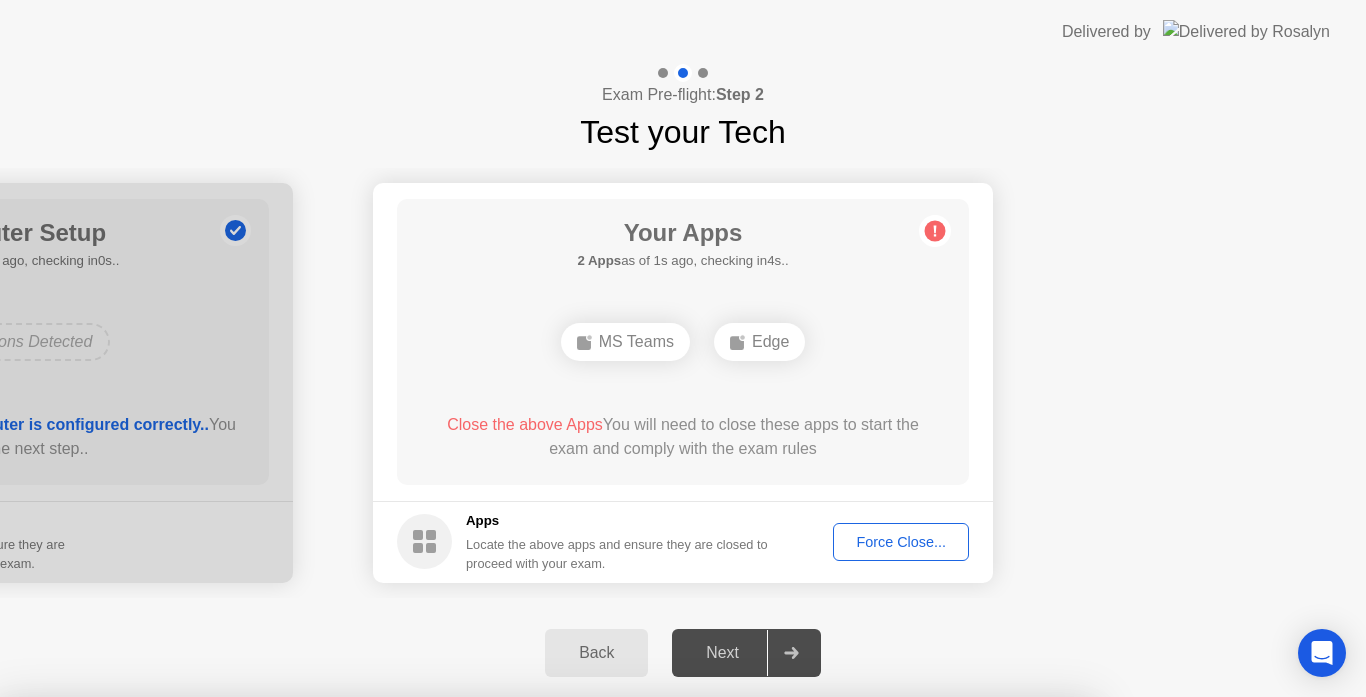 click on "Confirm" at bounding box center (613, 973) 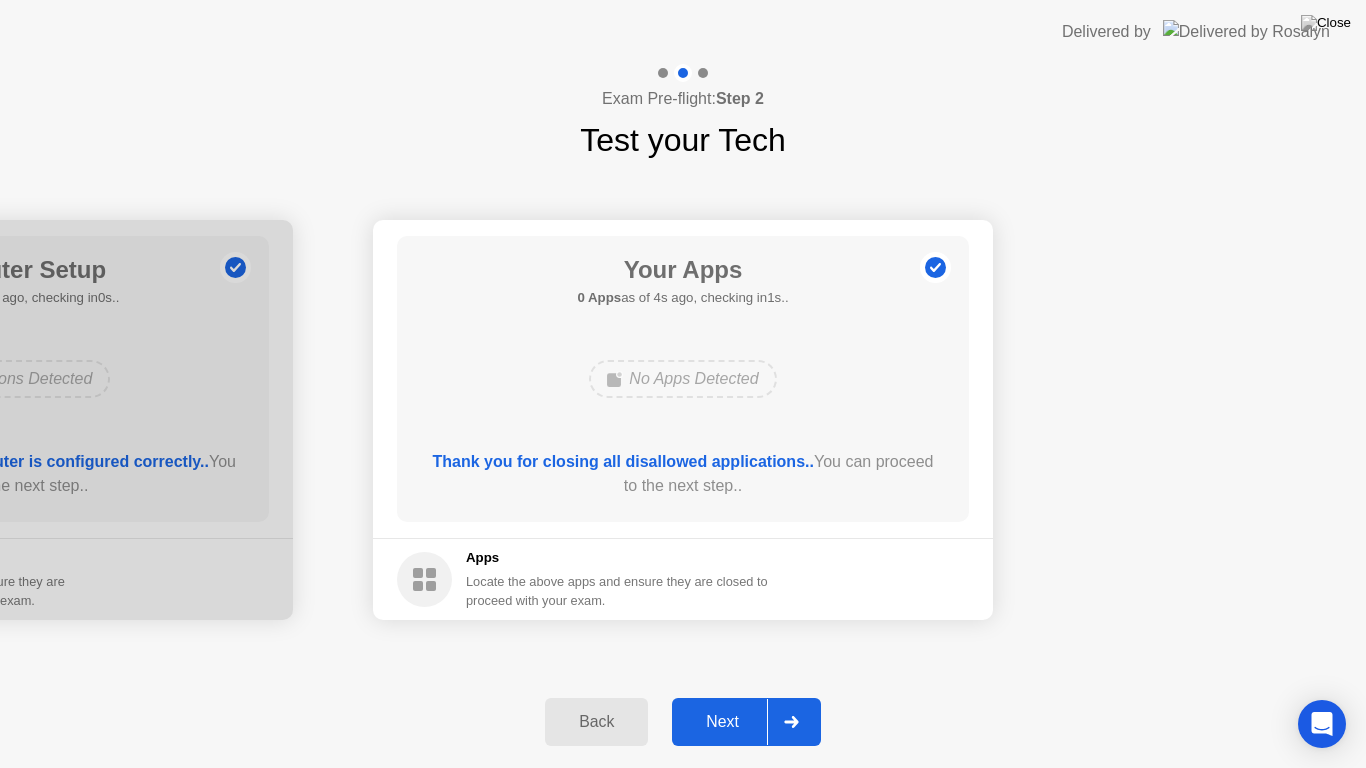 click 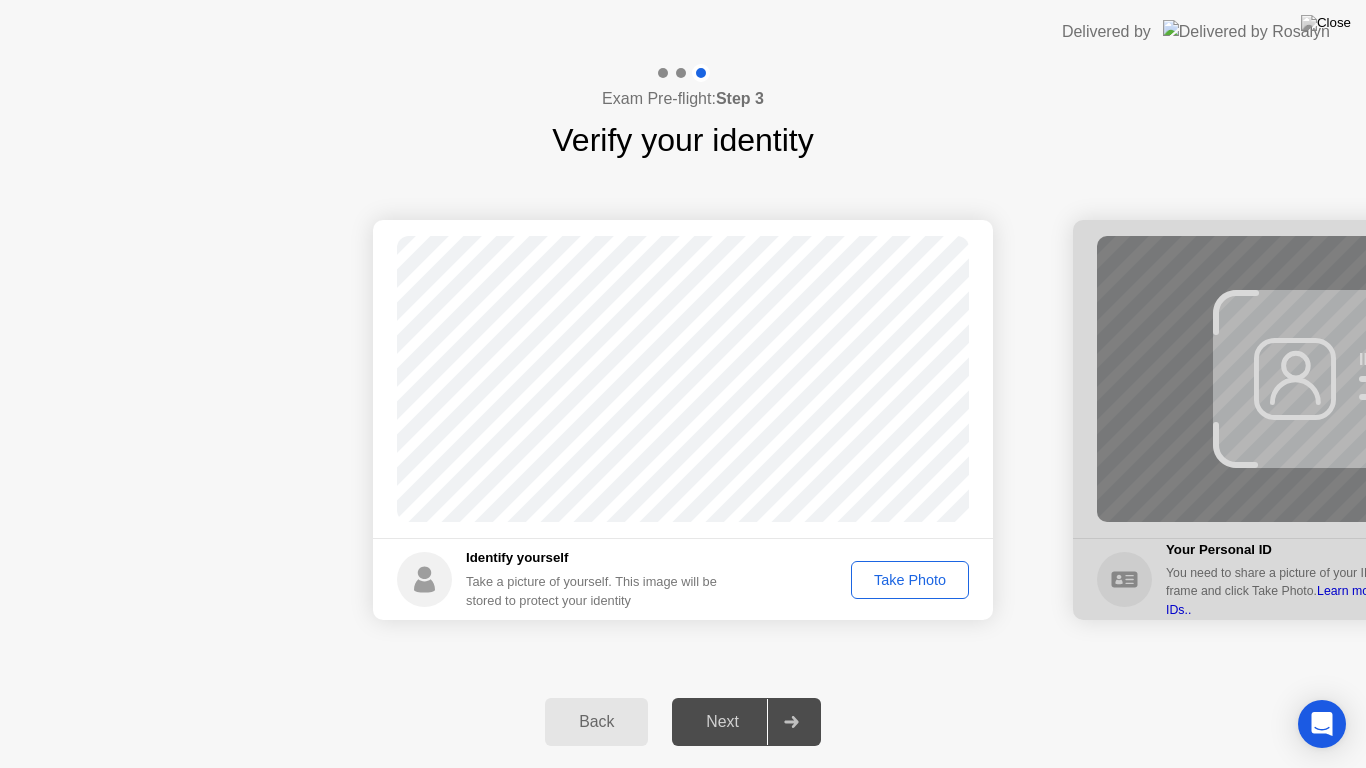 click on "Take Photo" 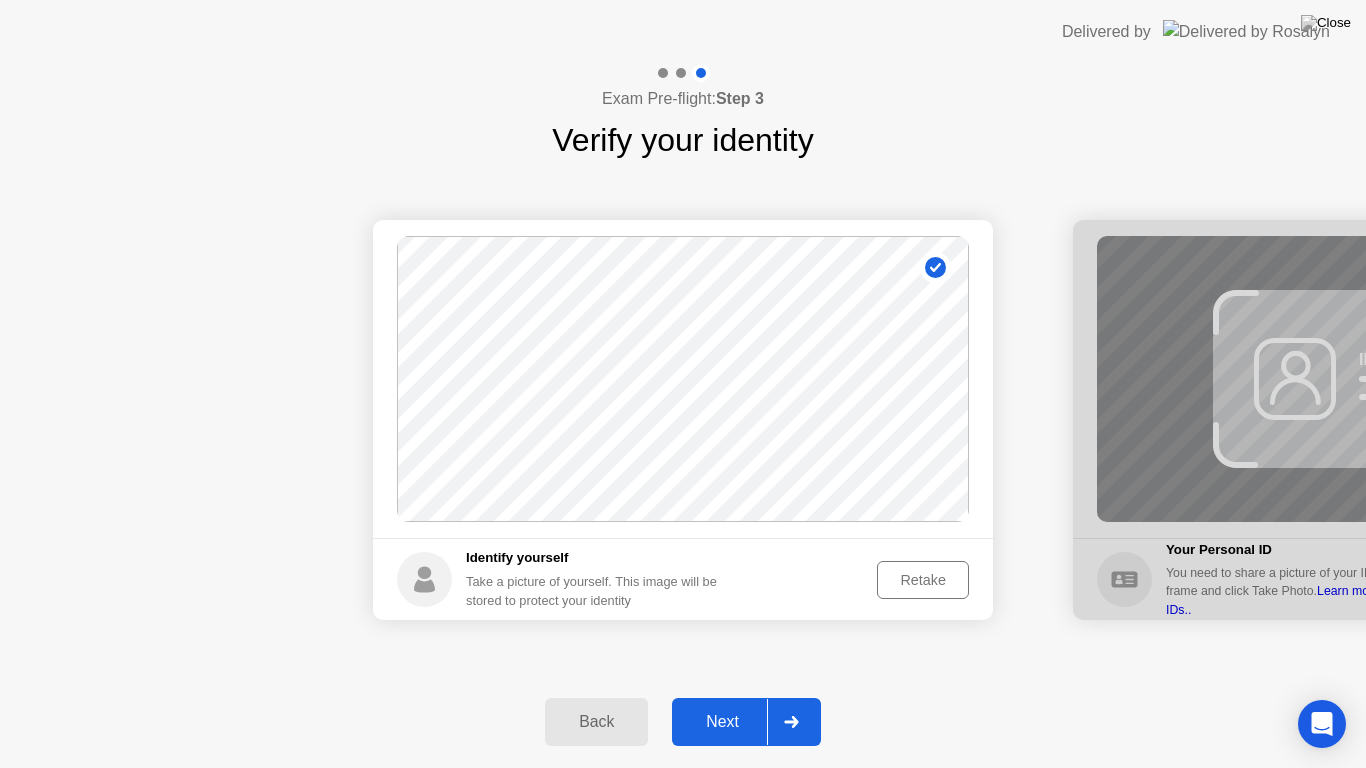 click 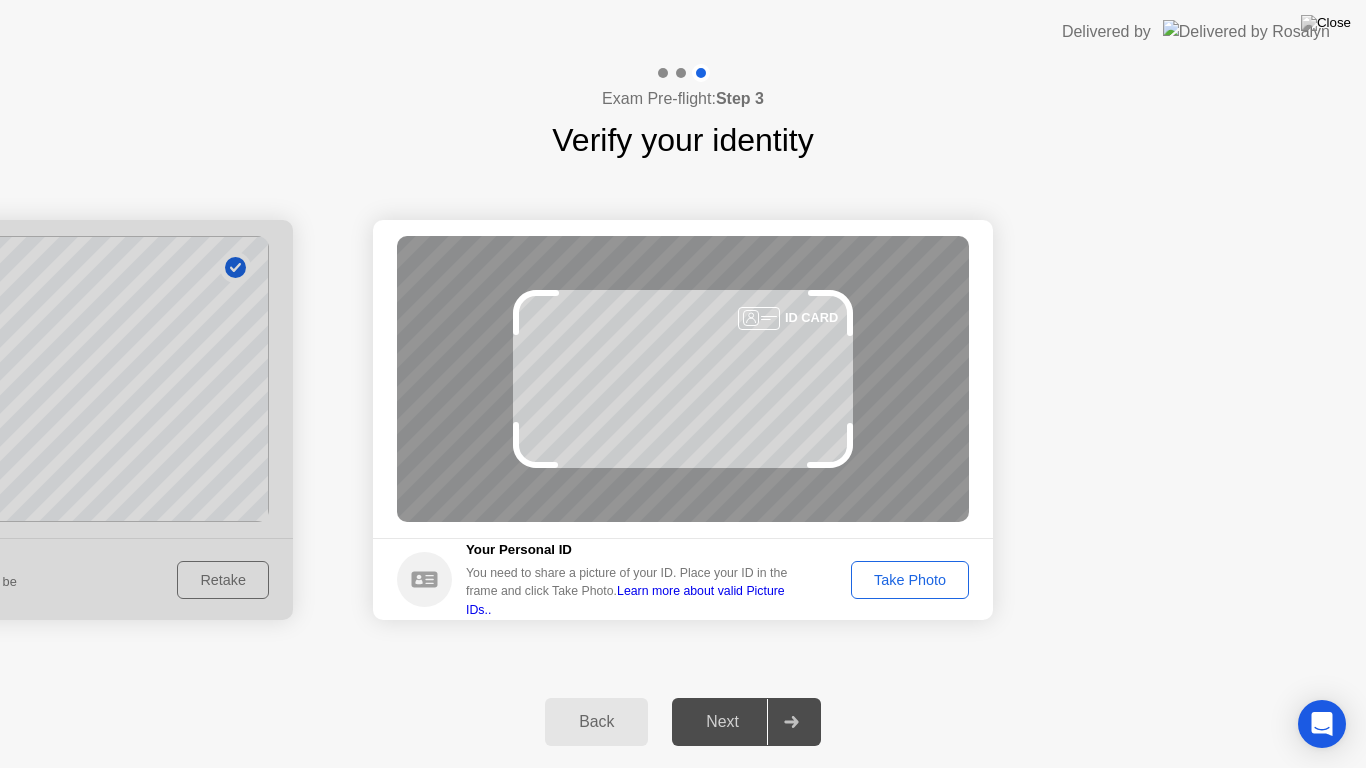 click on "Take Photo" 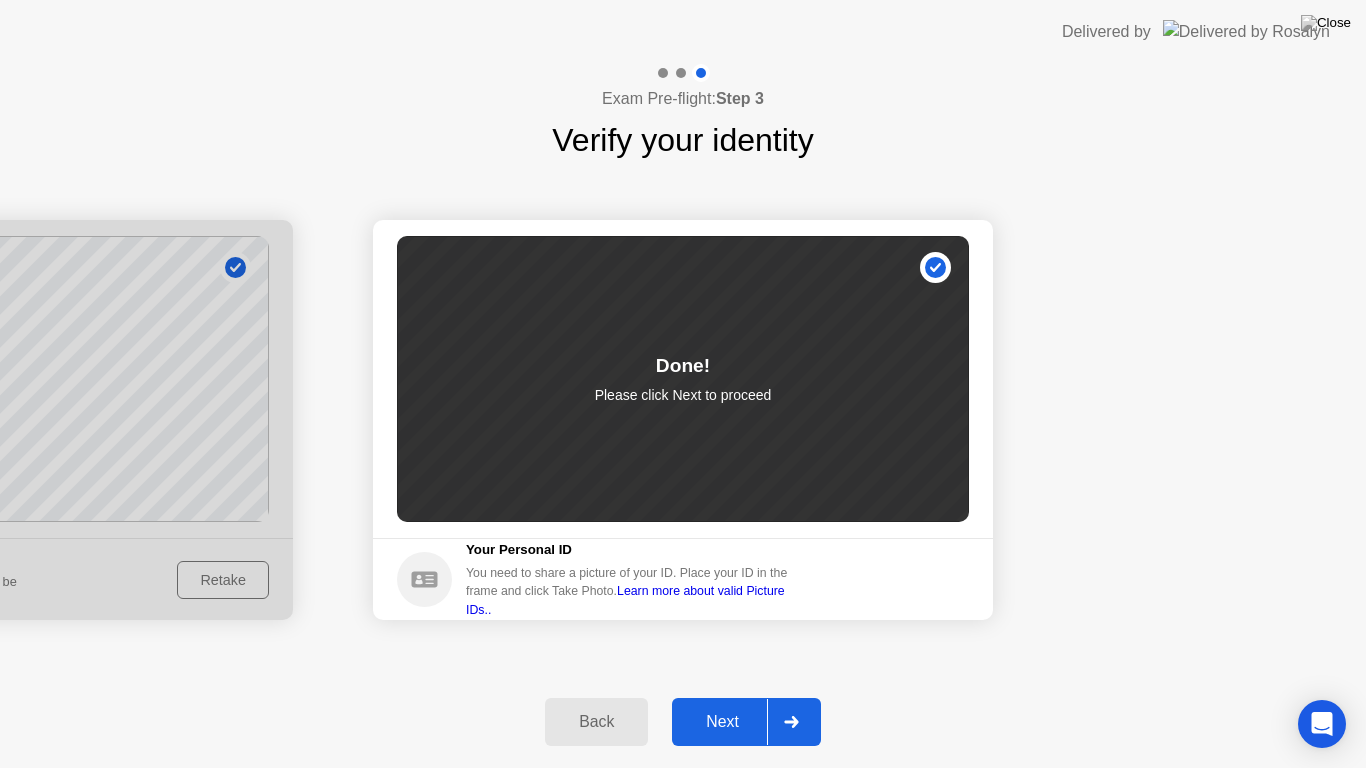 click 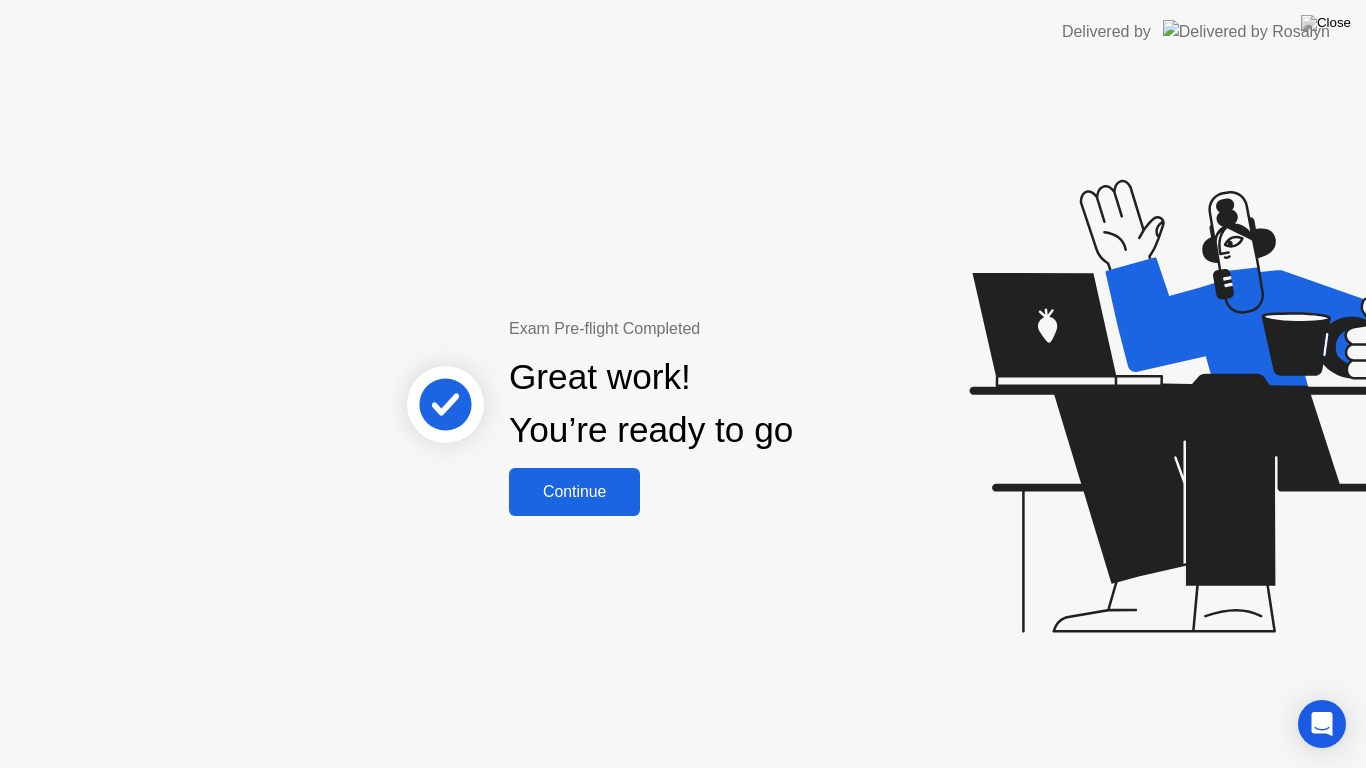 click on "Continue" 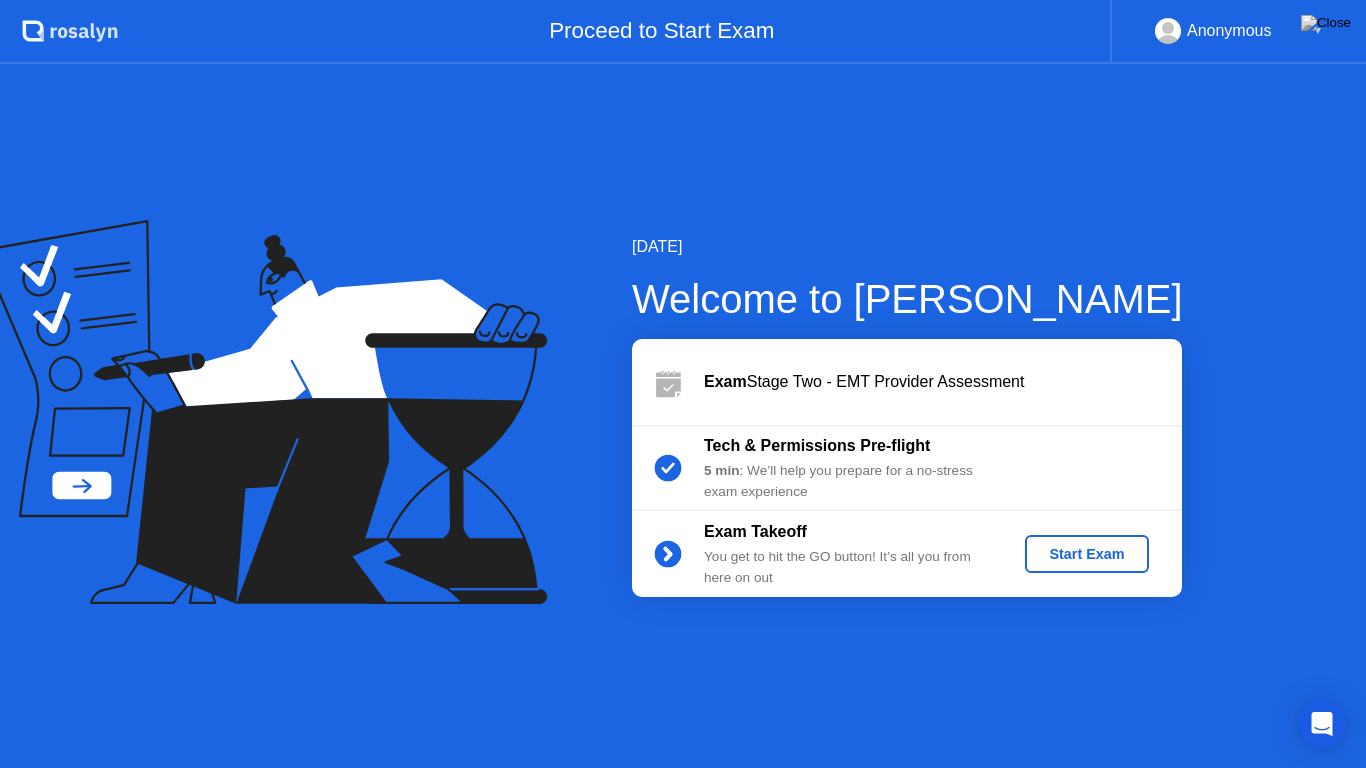 click on "Start Exam" 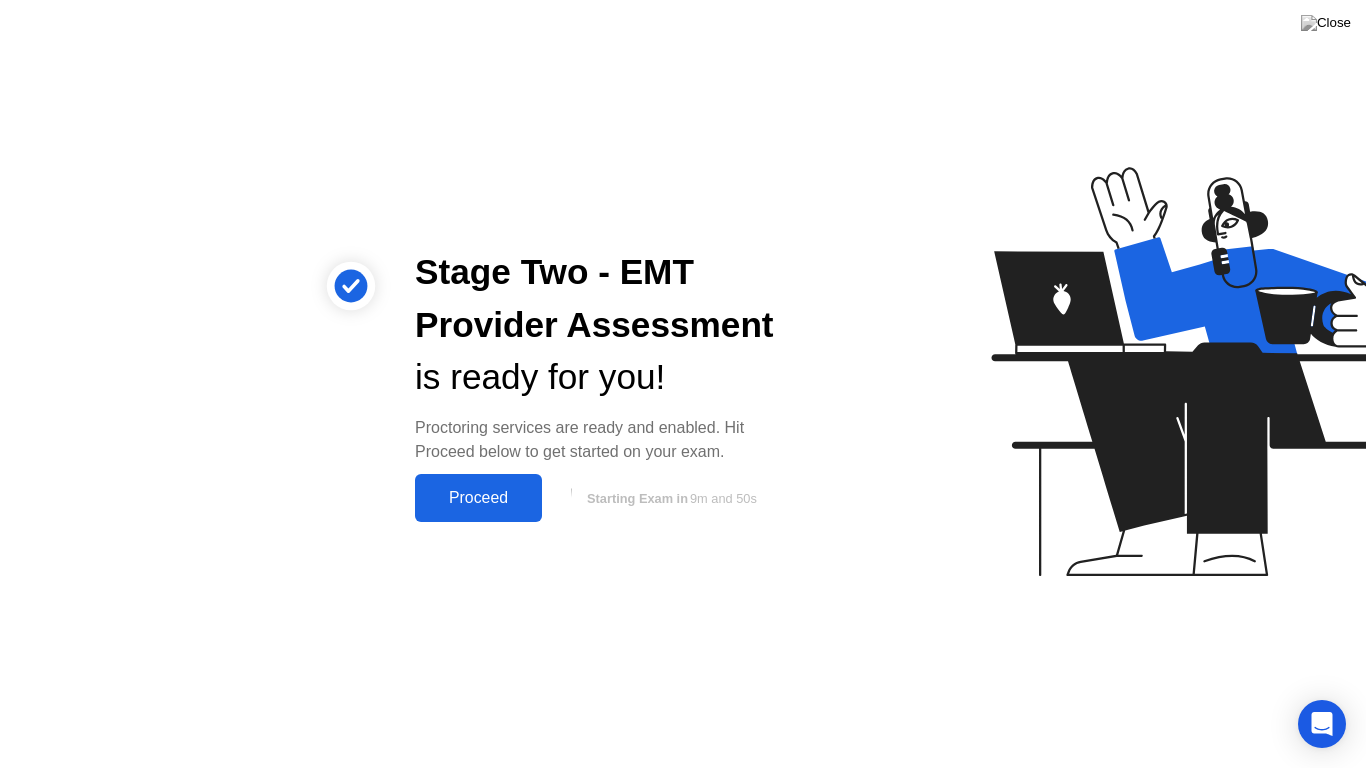 click on "Proceed" 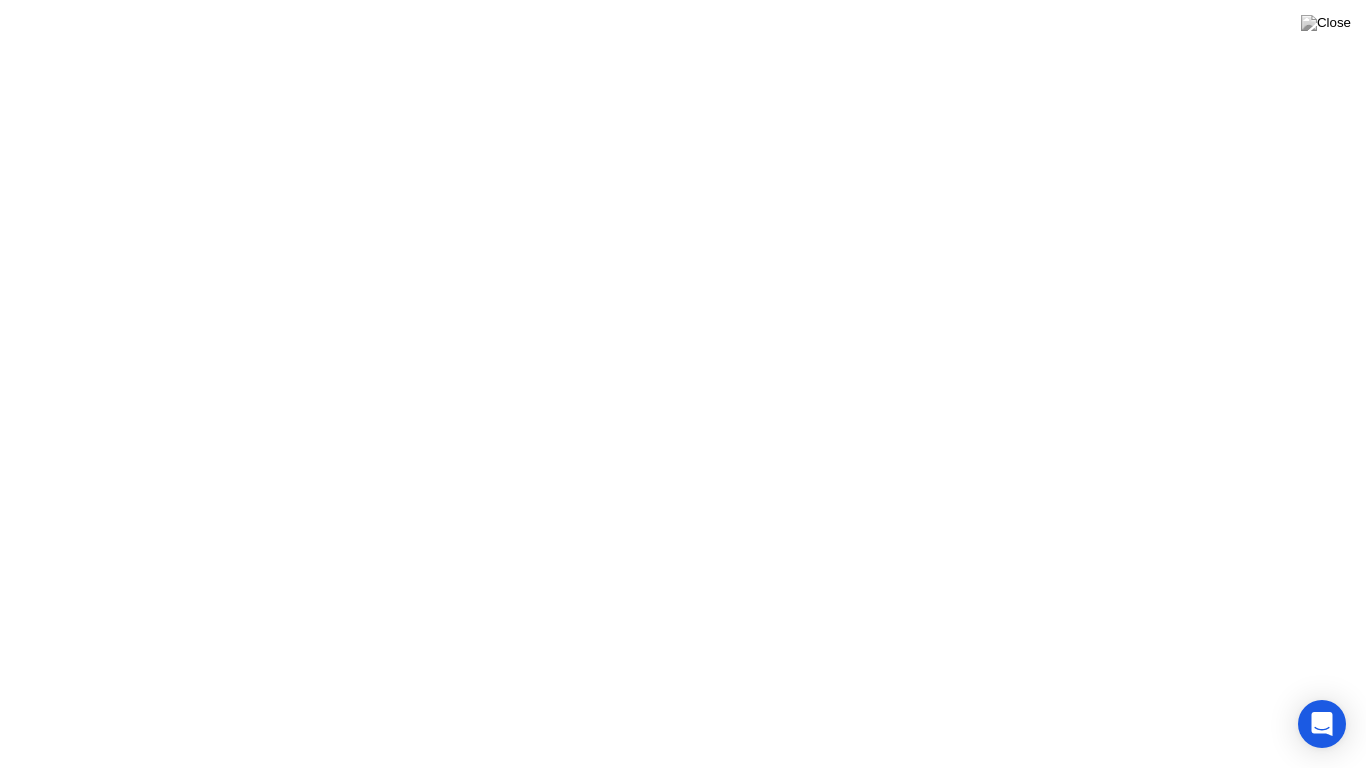 click on "Got it!" 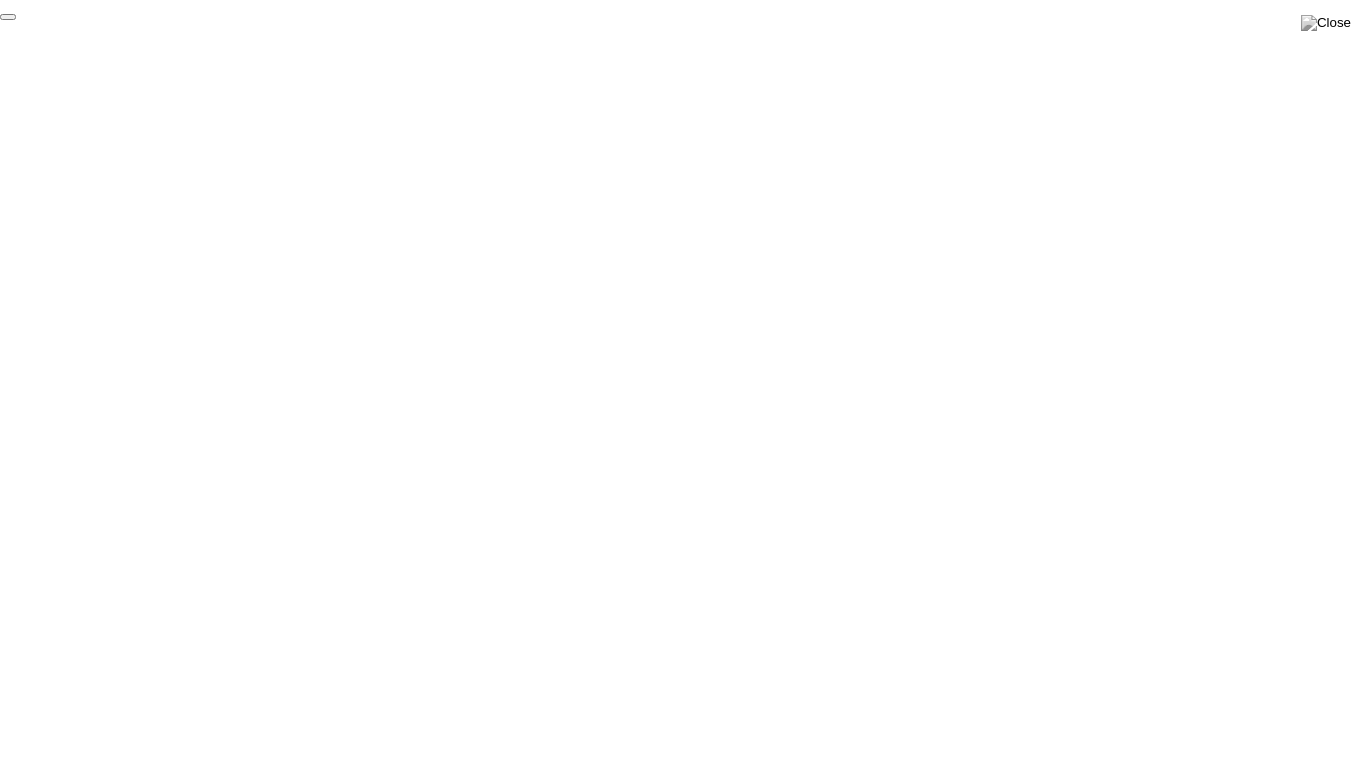 click on "End Proctoring Session" 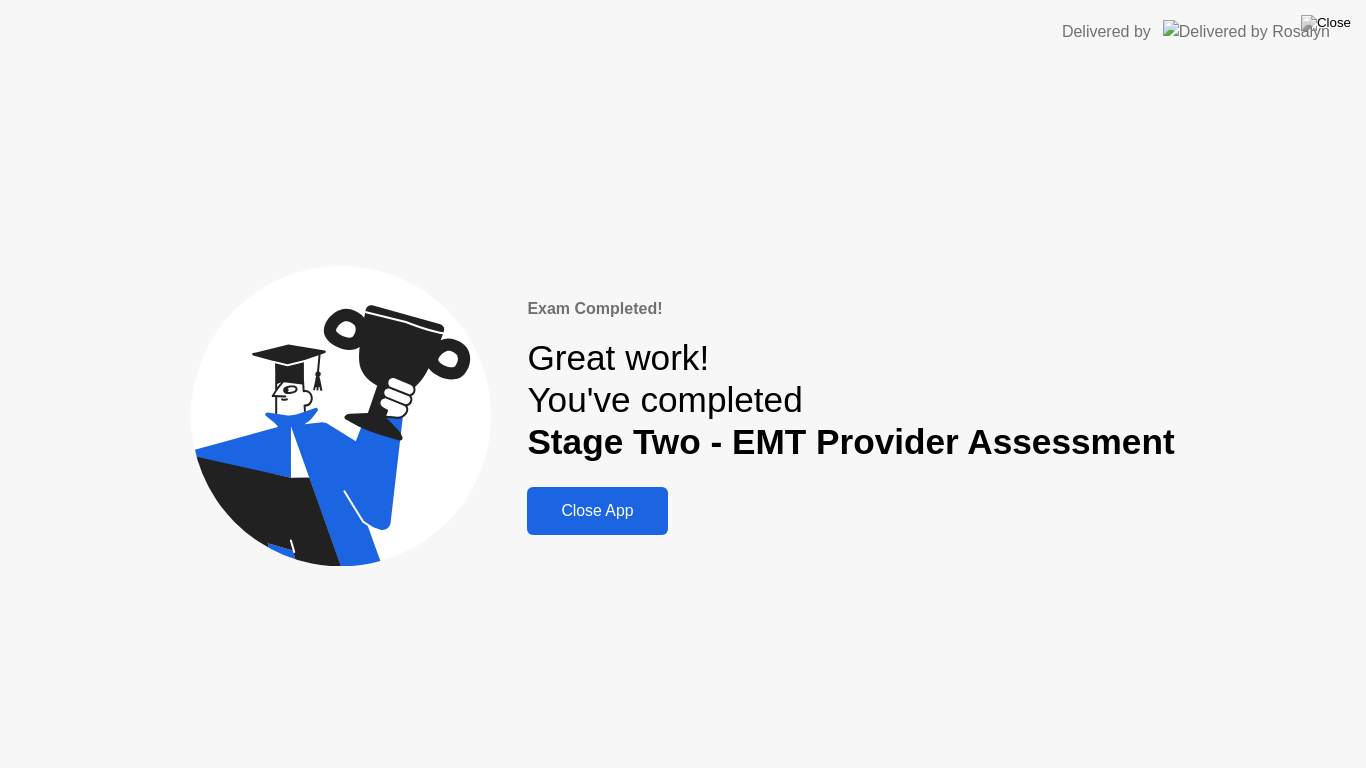 click on "Close App" 